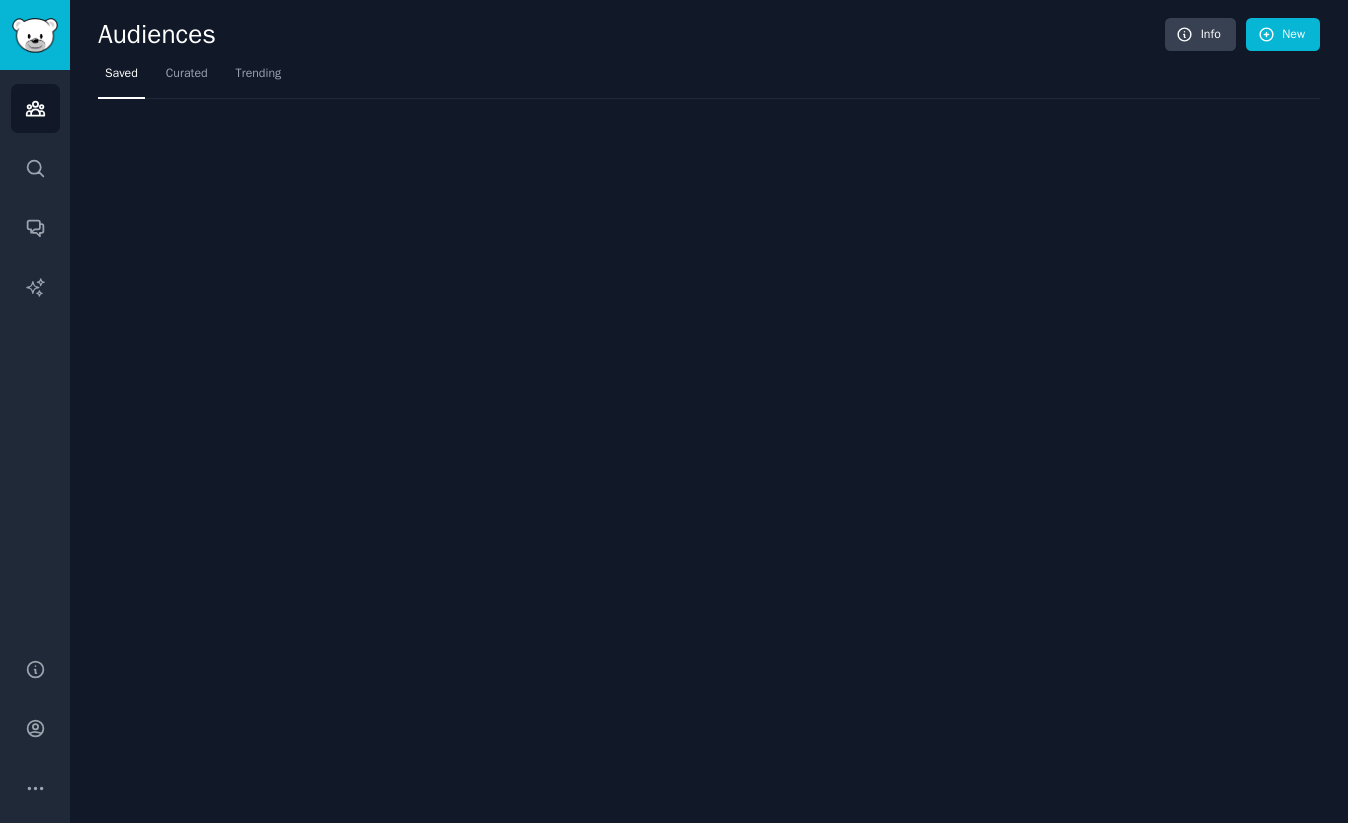 scroll, scrollTop: 0, scrollLeft: 0, axis: both 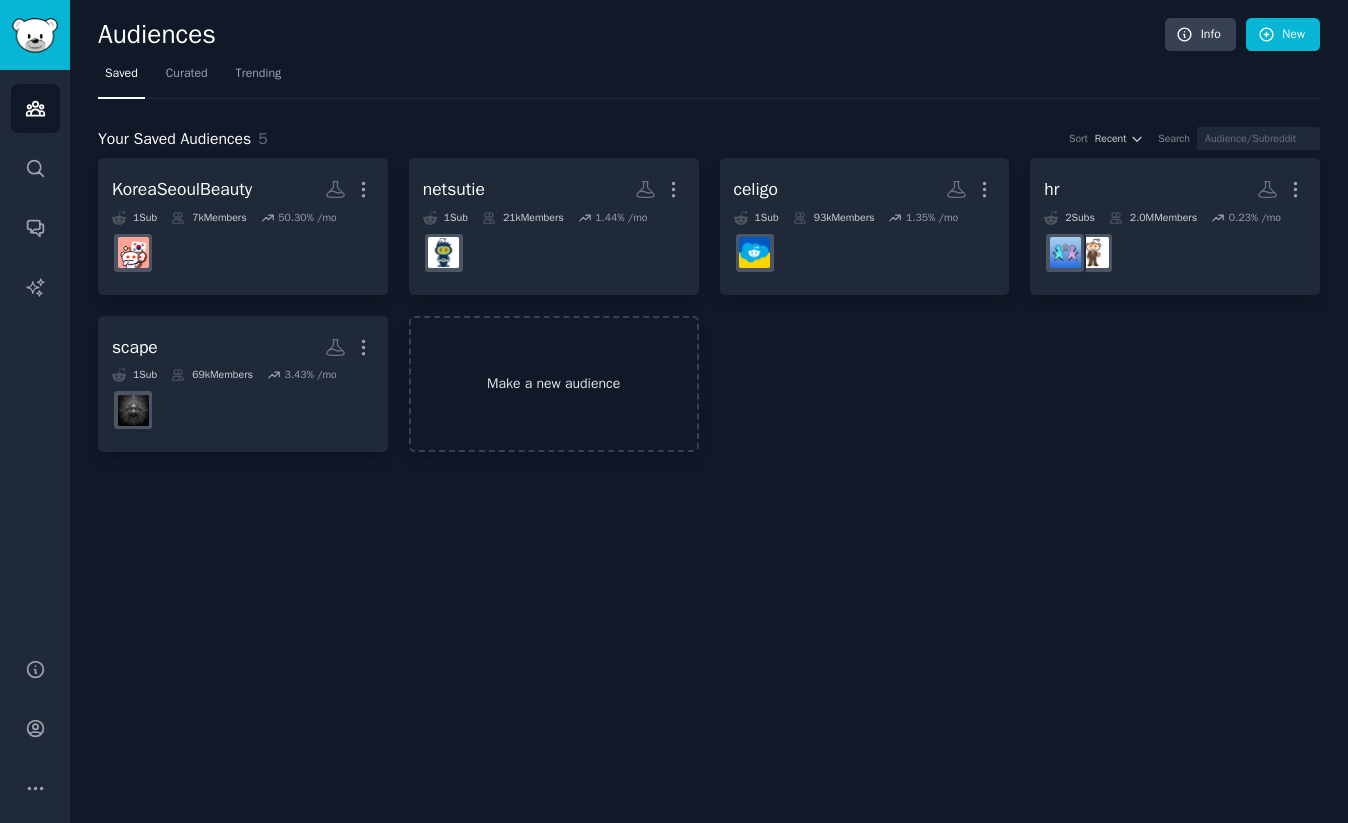 click on "Make a new audience" at bounding box center (554, 384) 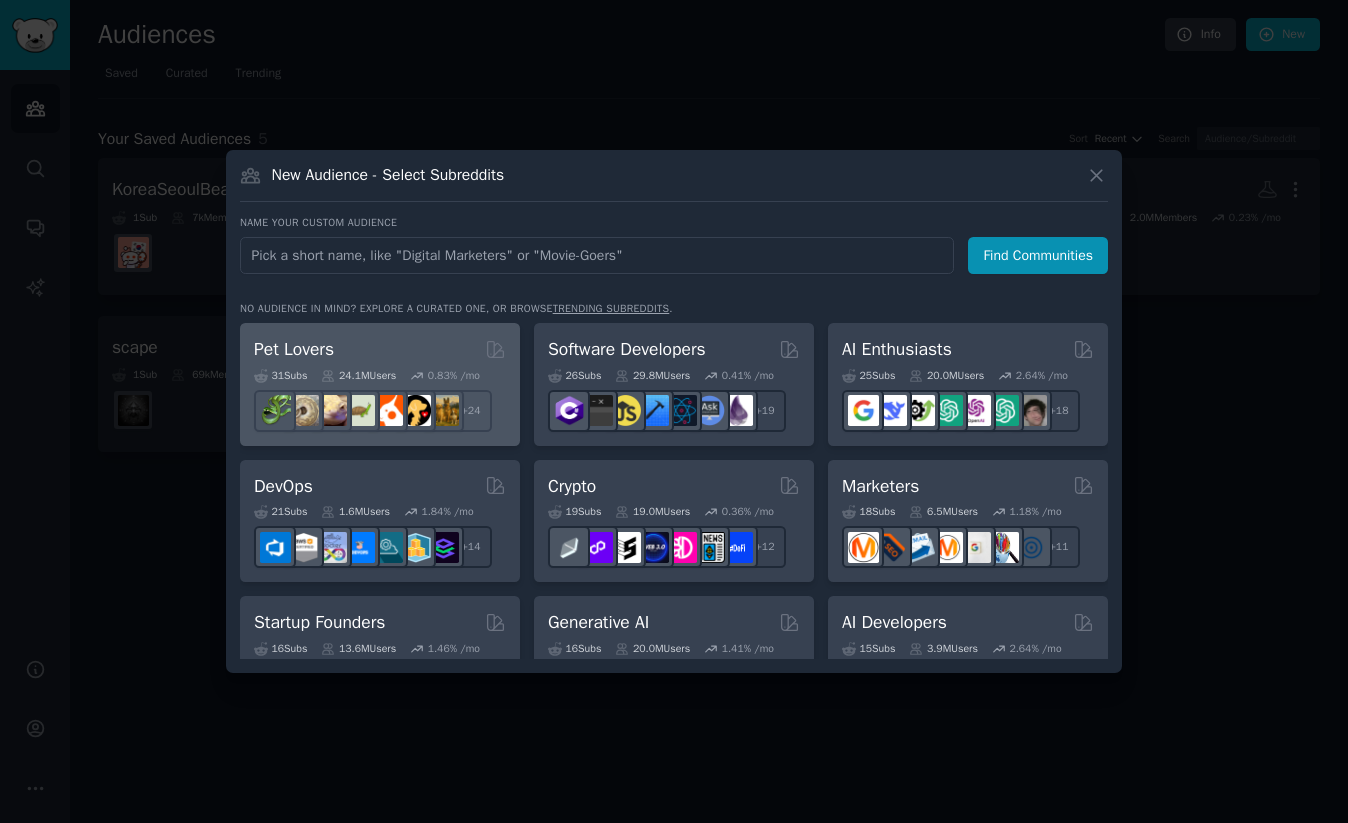 click on "Pet Lovers Curated by GummySearch 31  Sub s 24.1M  Users 0.83 % /mo + 24" at bounding box center (380, 384) 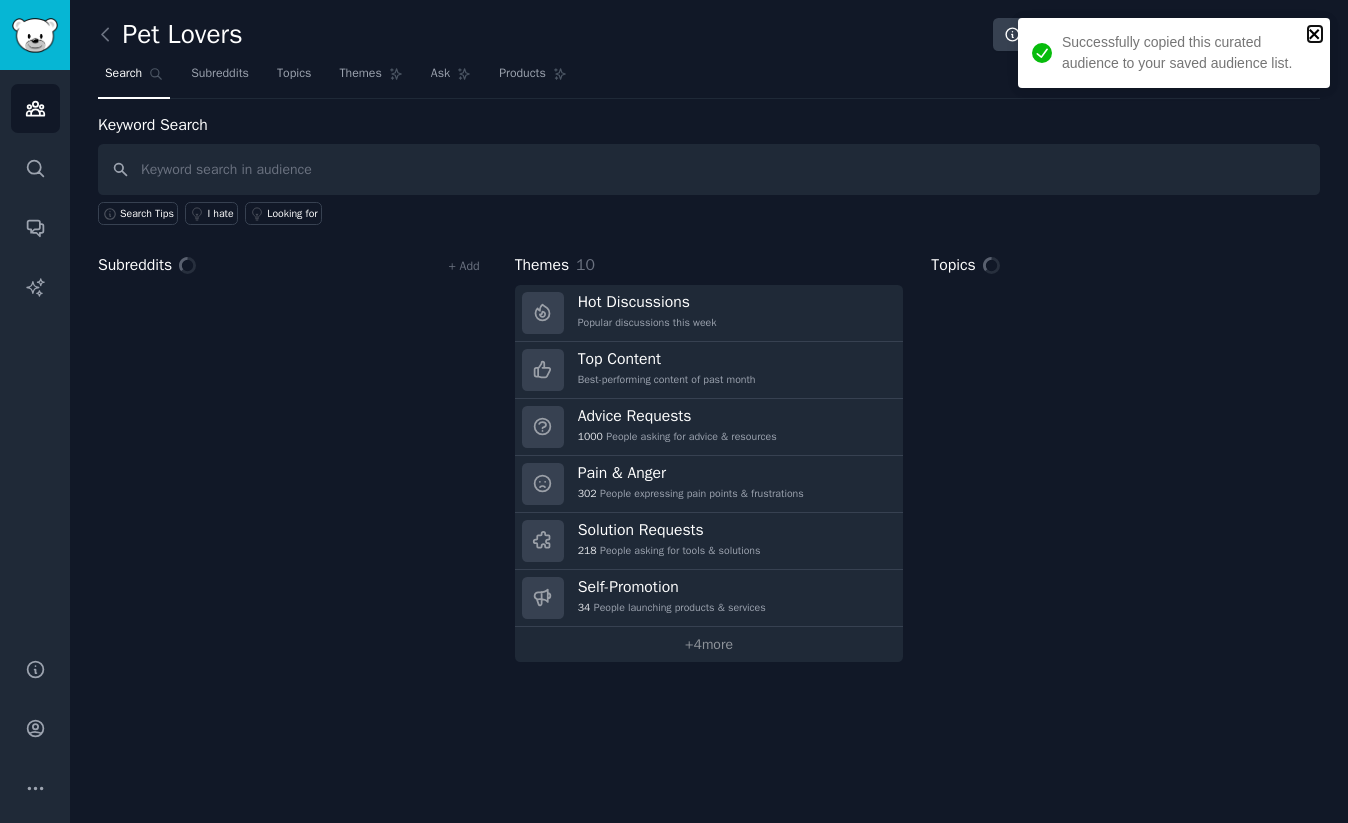 click 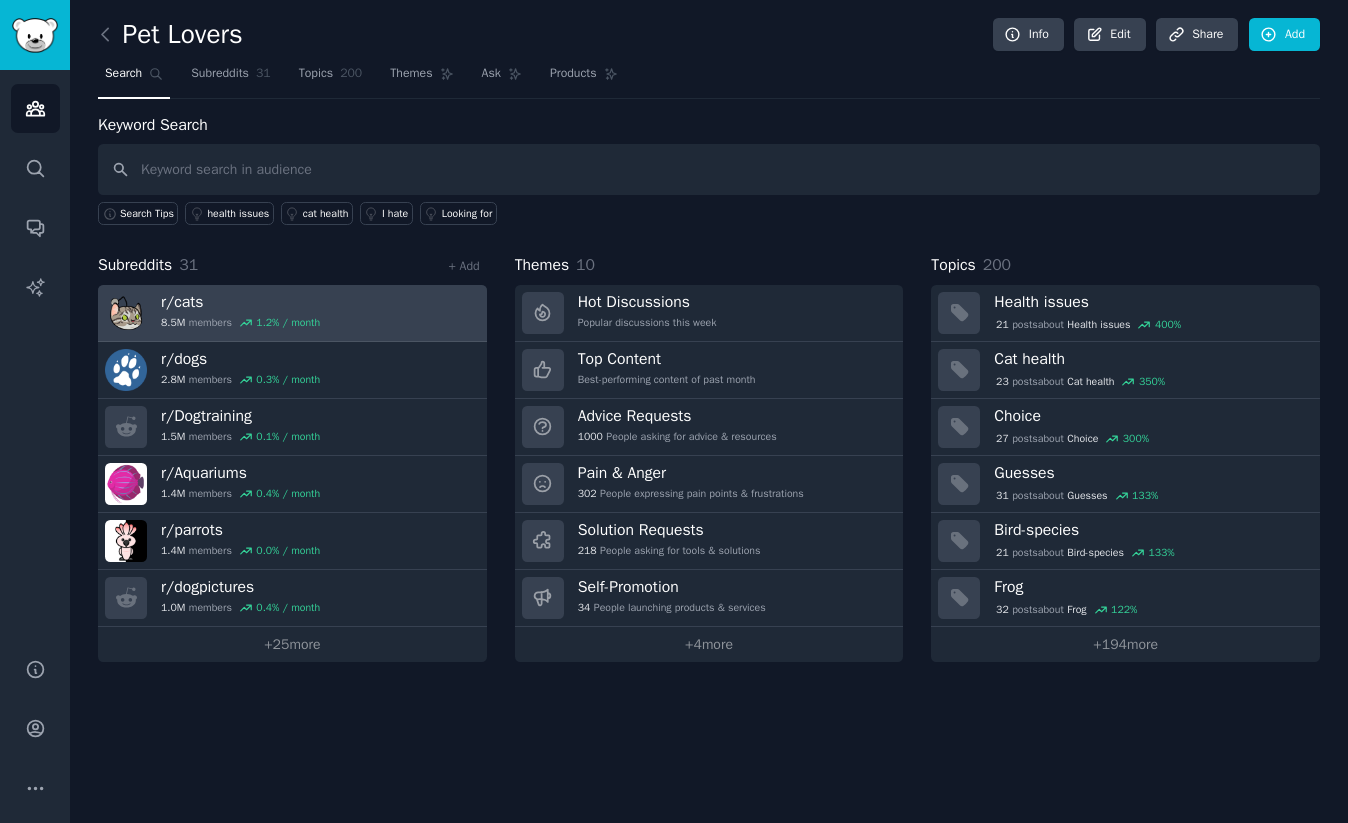 click on "r/ cats" at bounding box center [240, 302] 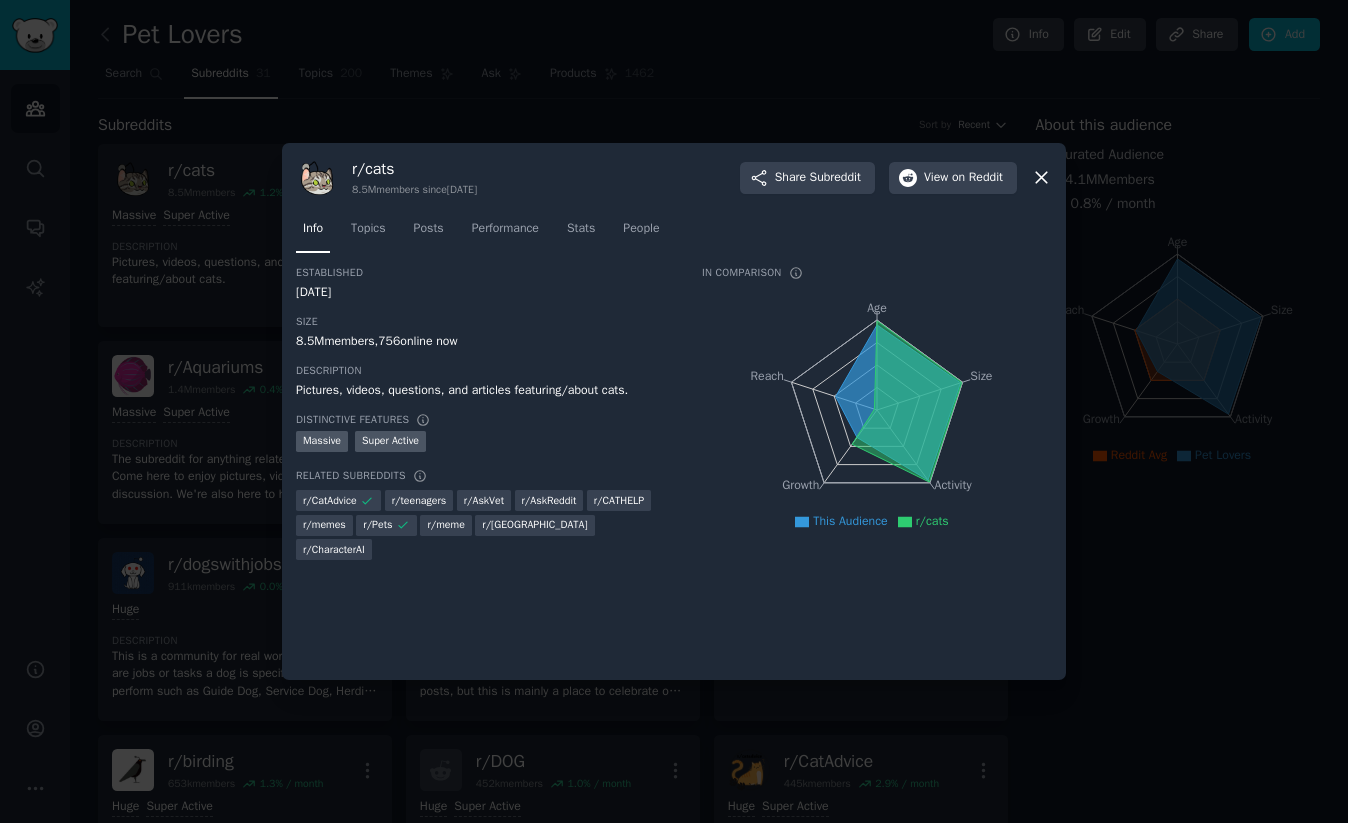 click on "Info Topics Posts Performance Stats People" 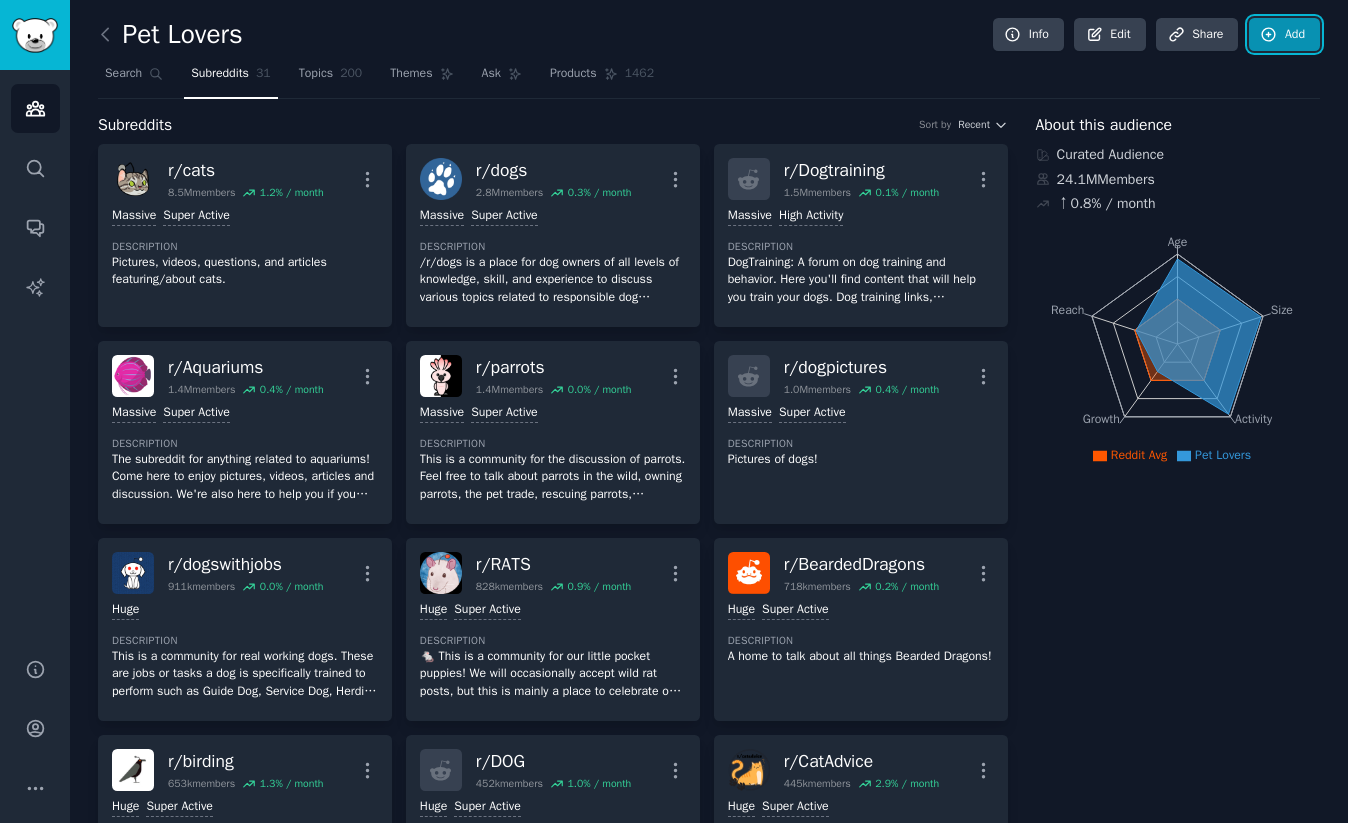click on "Add" at bounding box center (1284, 35) 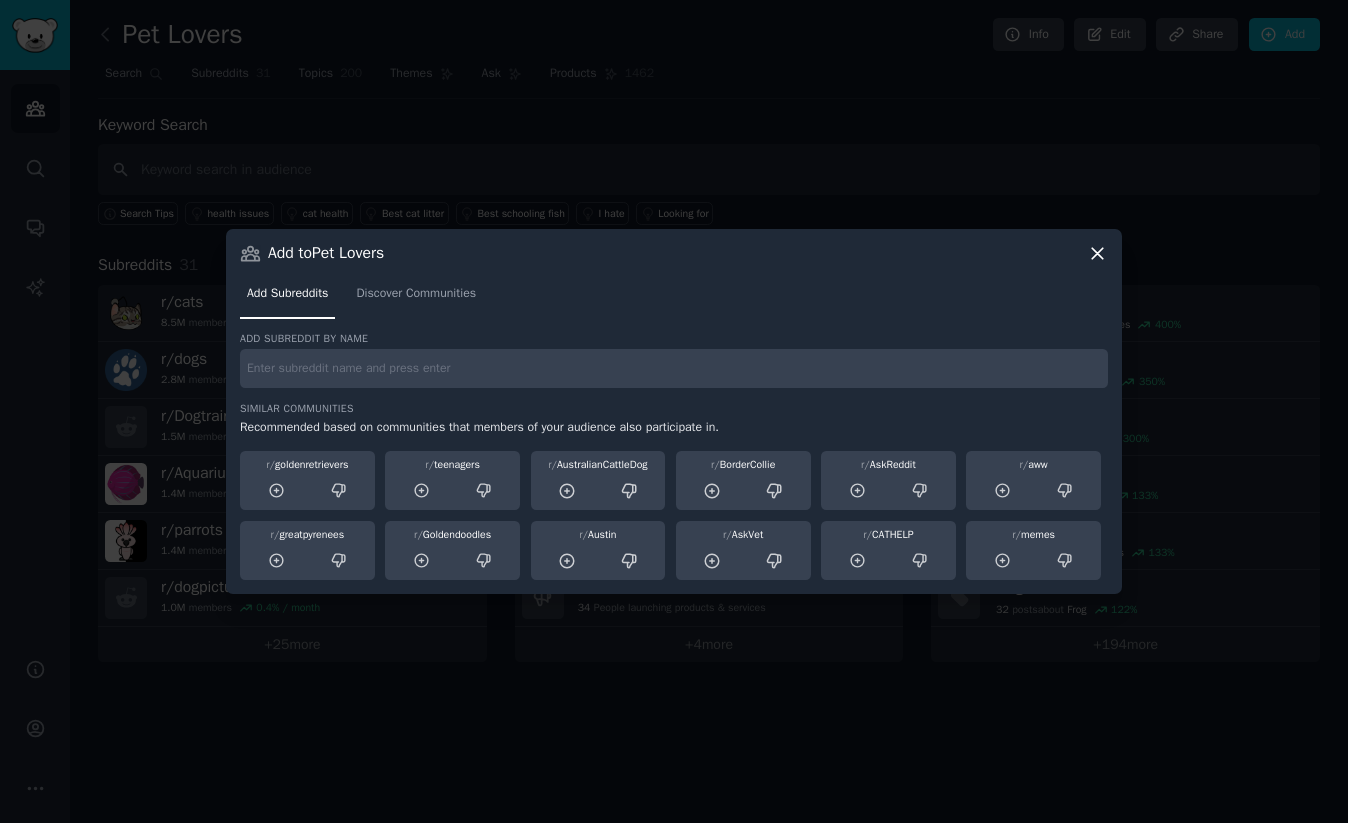 click 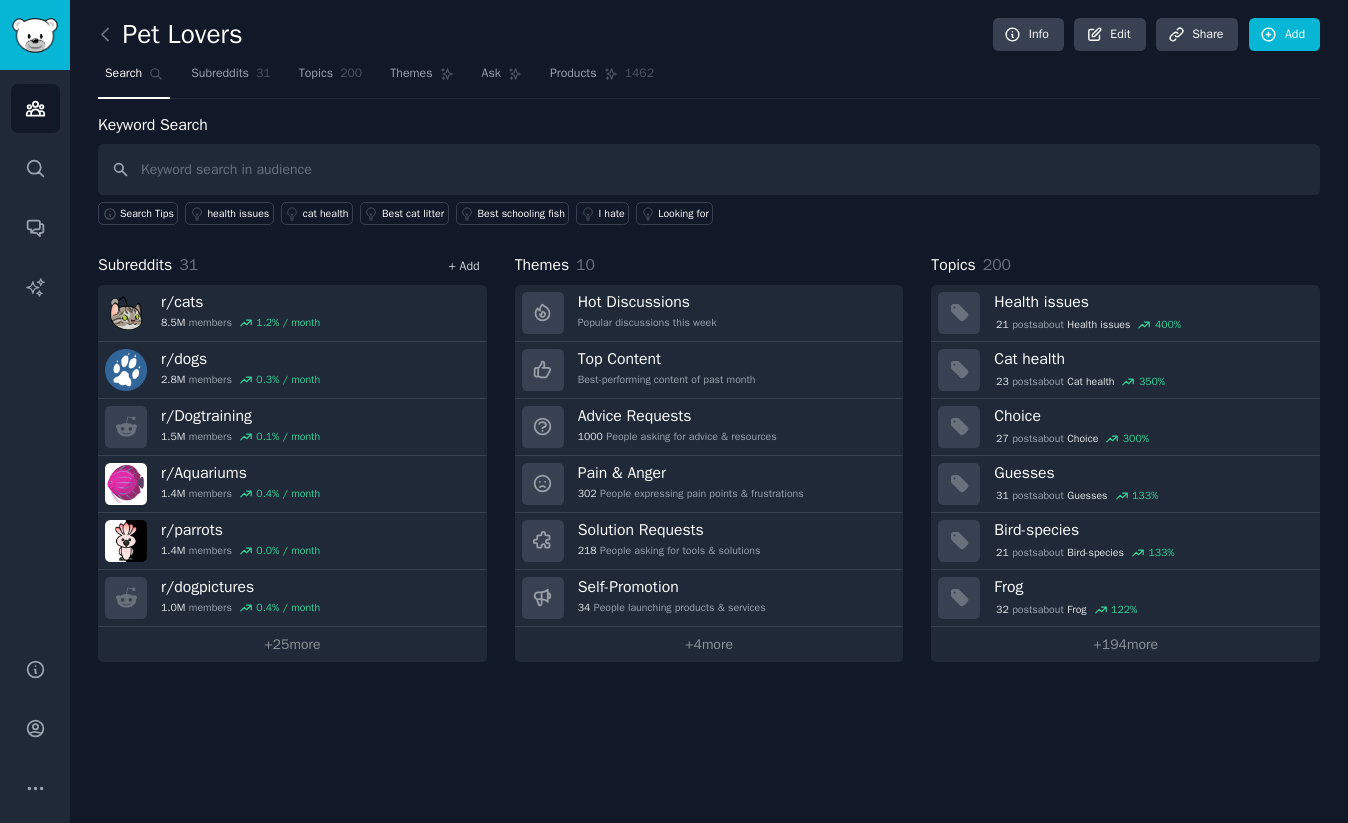 click on "+ Add" at bounding box center (464, 266) 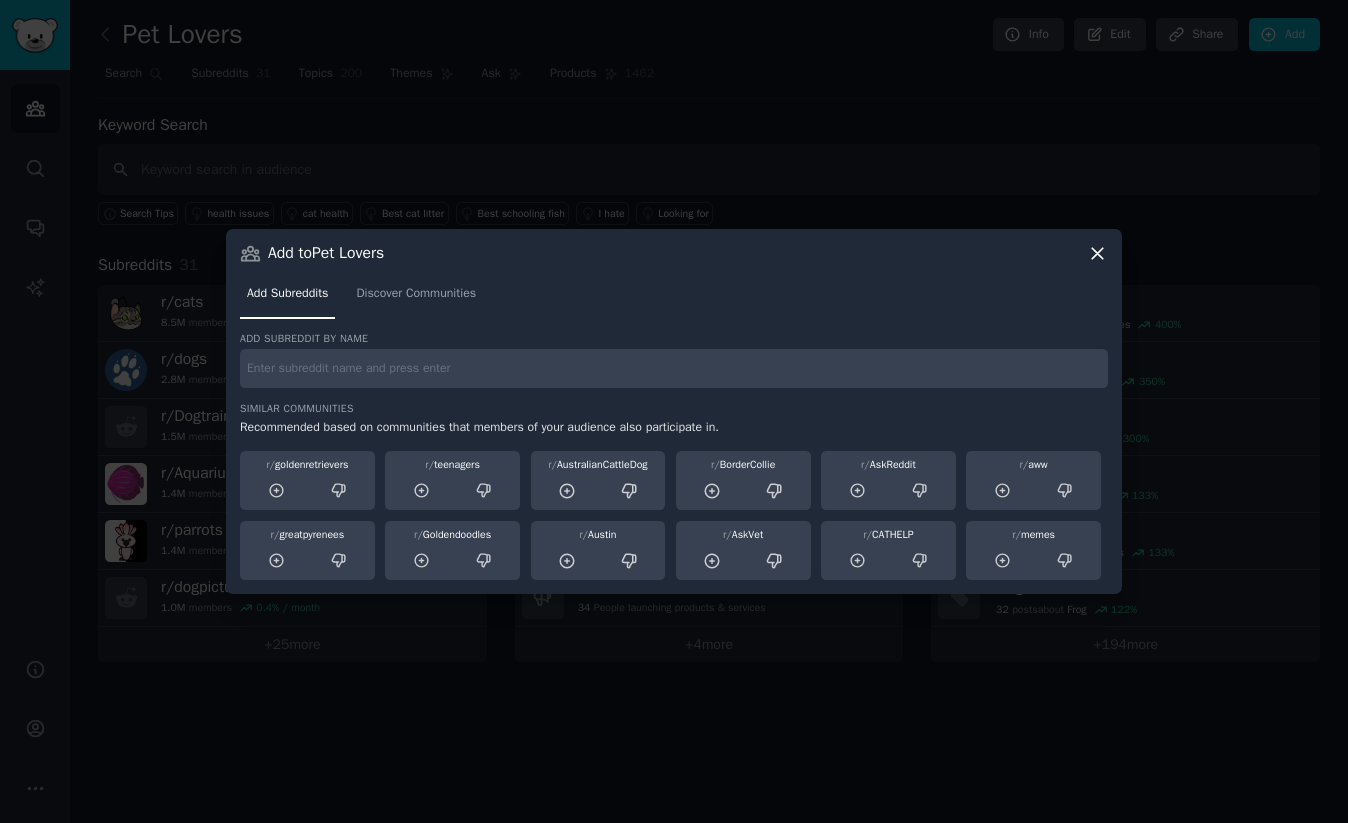 click at bounding box center (674, 368) 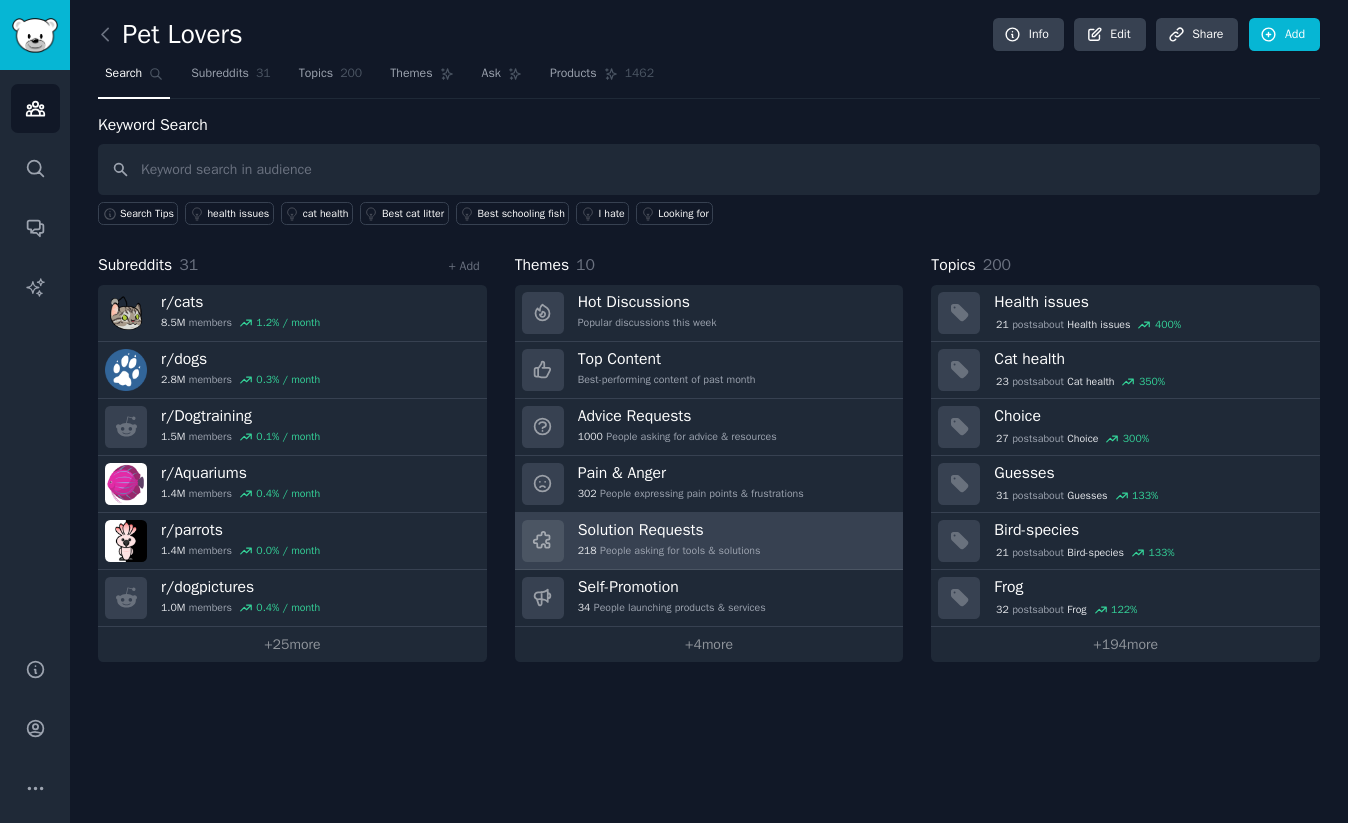 click on "Solution Requests" at bounding box center [669, 530] 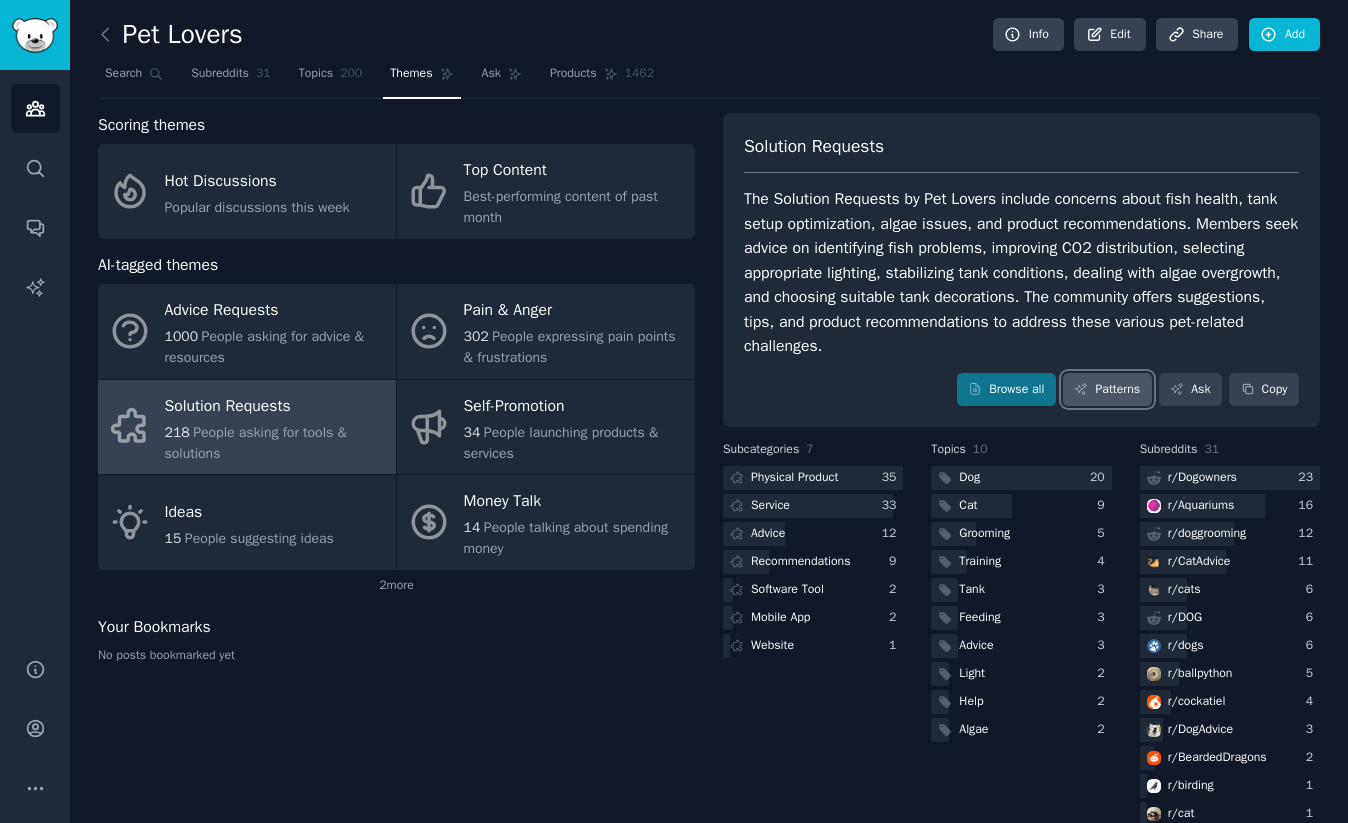 click on "Patterns" at bounding box center (1107, 390) 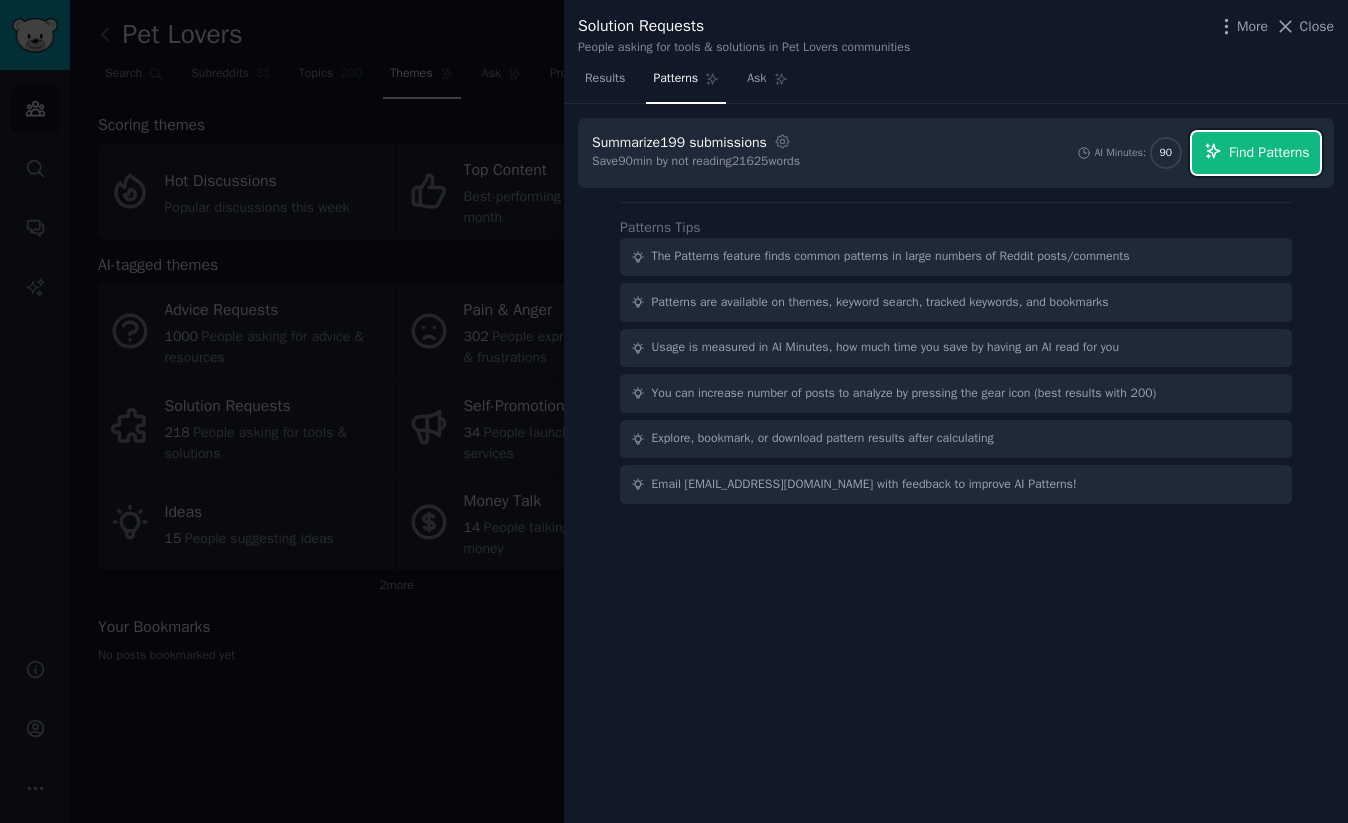 click on "Find Patterns" at bounding box center [1269, 152] 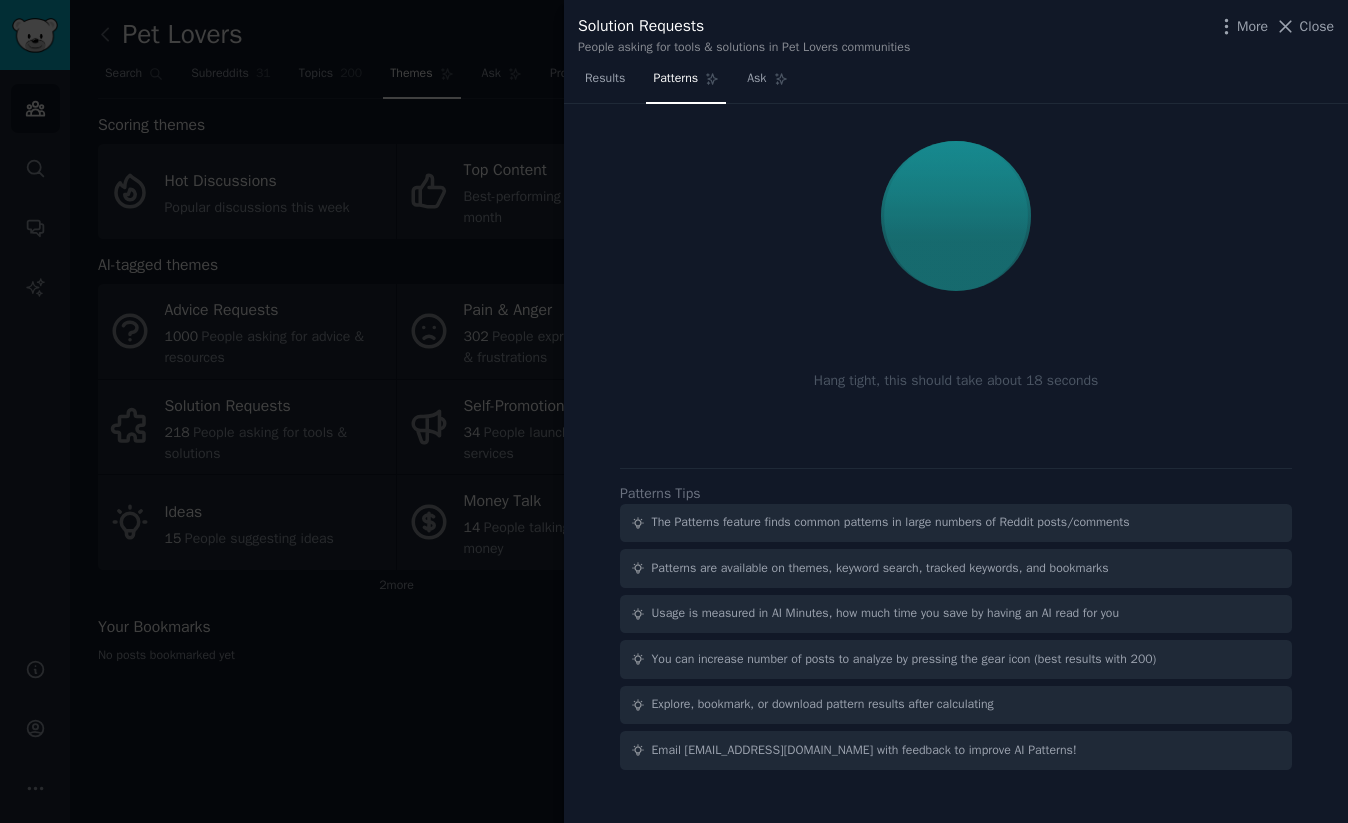 click at bounding box center (956, 216) 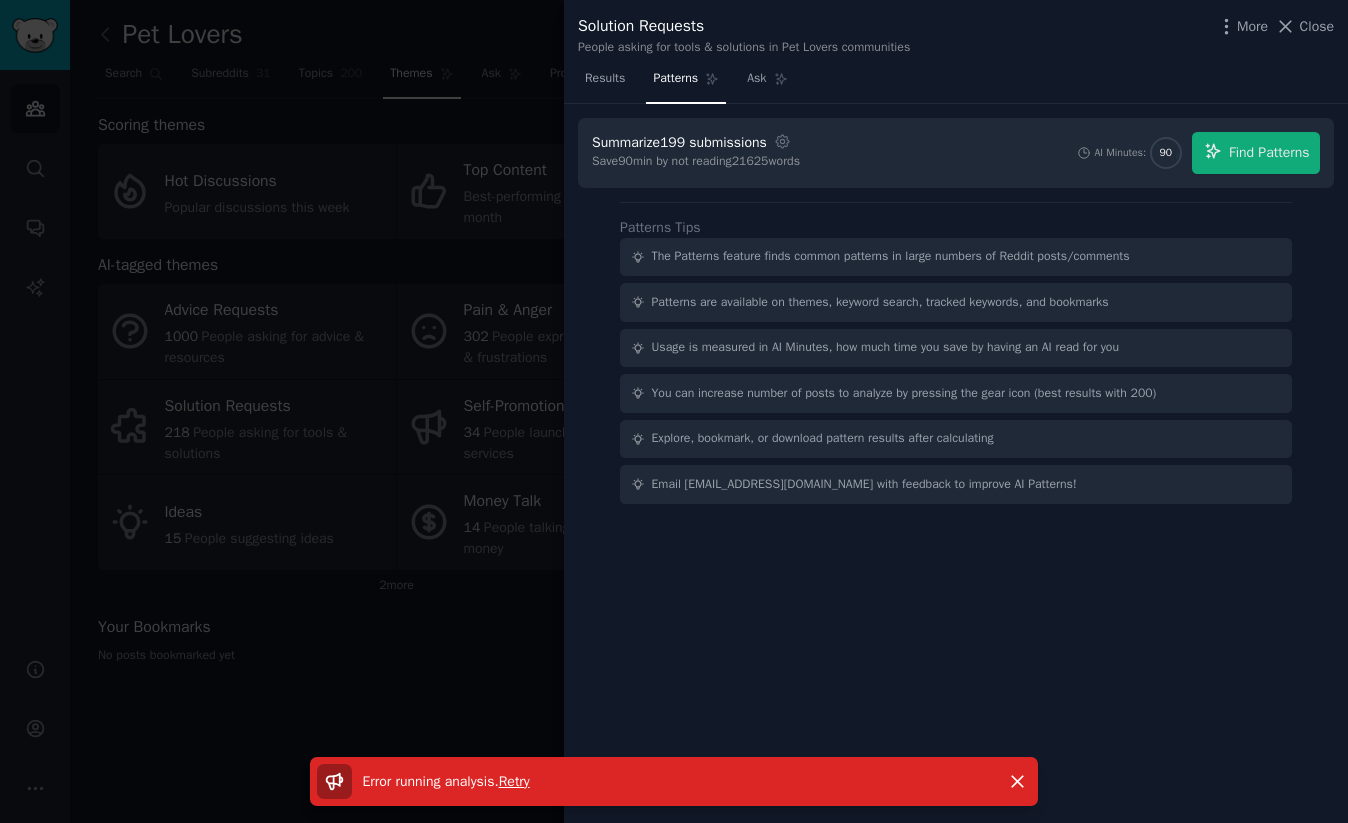 click on "Retry" at bounding box center (514, 781) 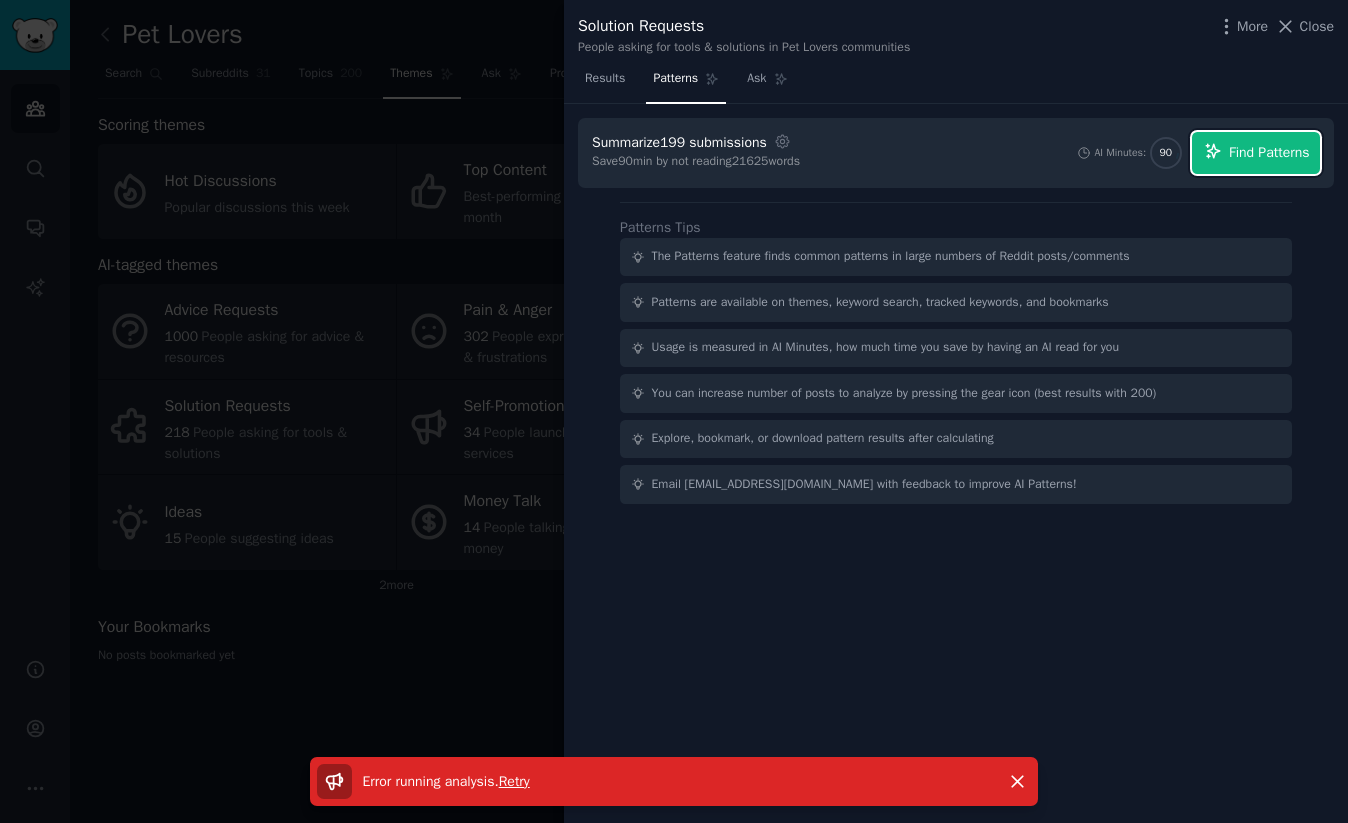 click on "Find Patterns" at bounding box center [1256, 153] 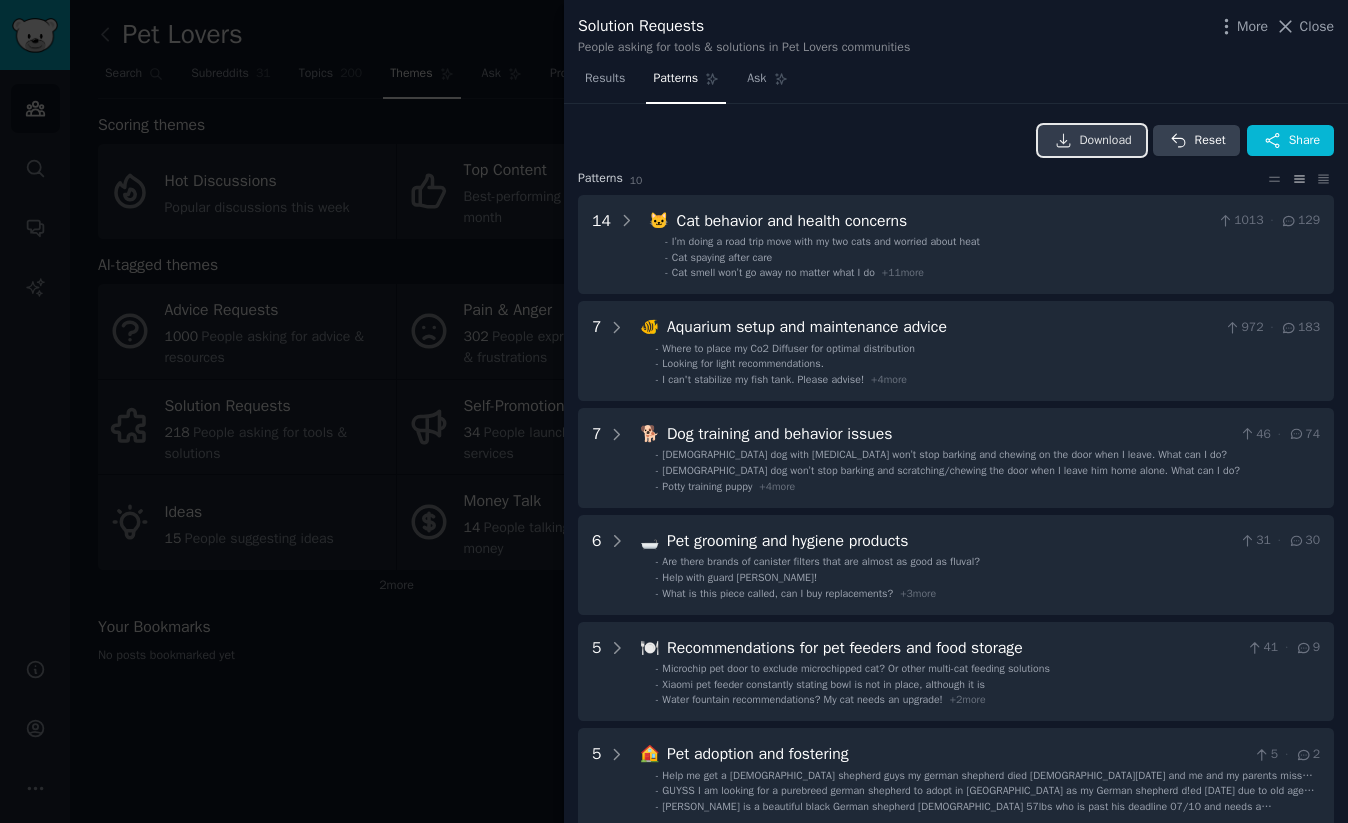 click on "Download" at bounding box center (1106, 141) 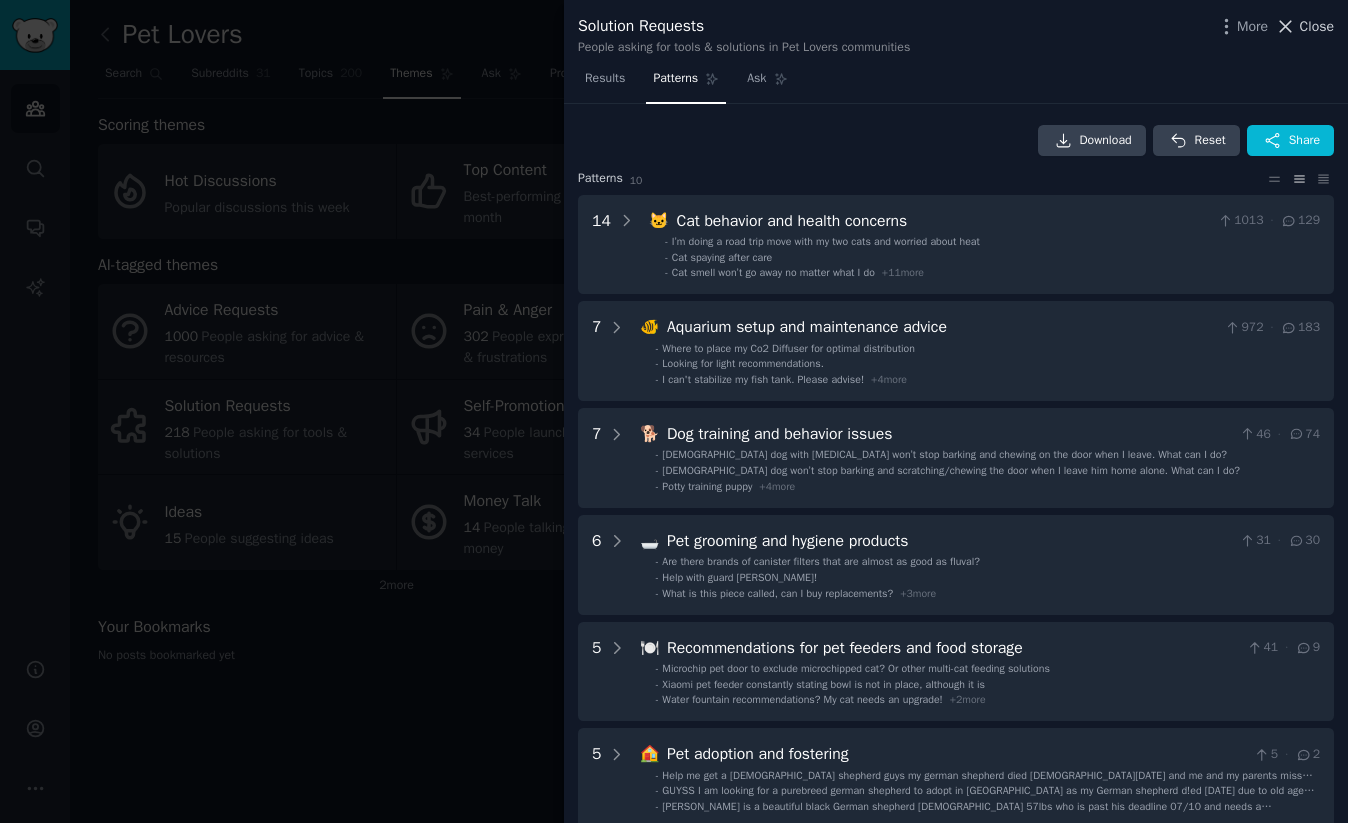 click on "Close" at bounding box center (1317, 26) 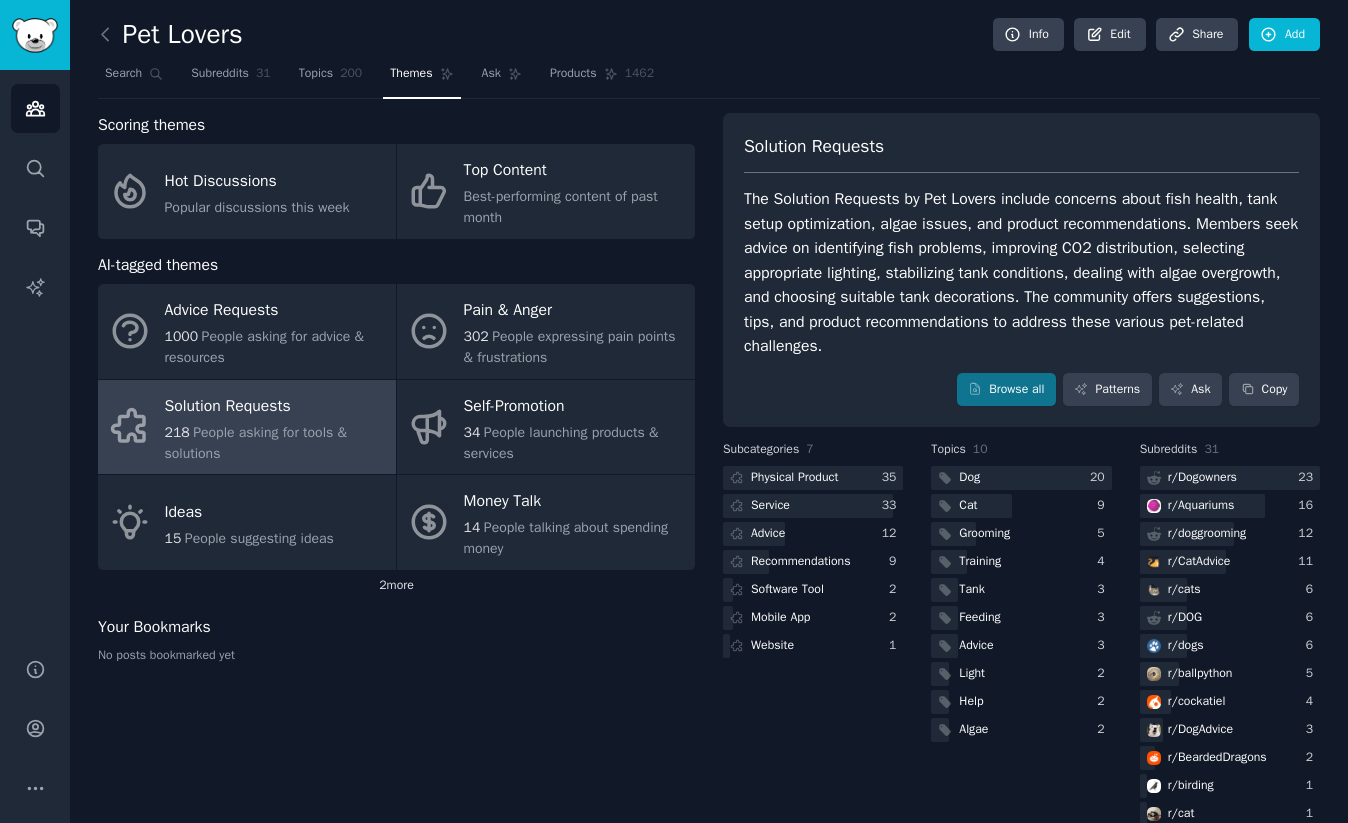 click on "2  more" 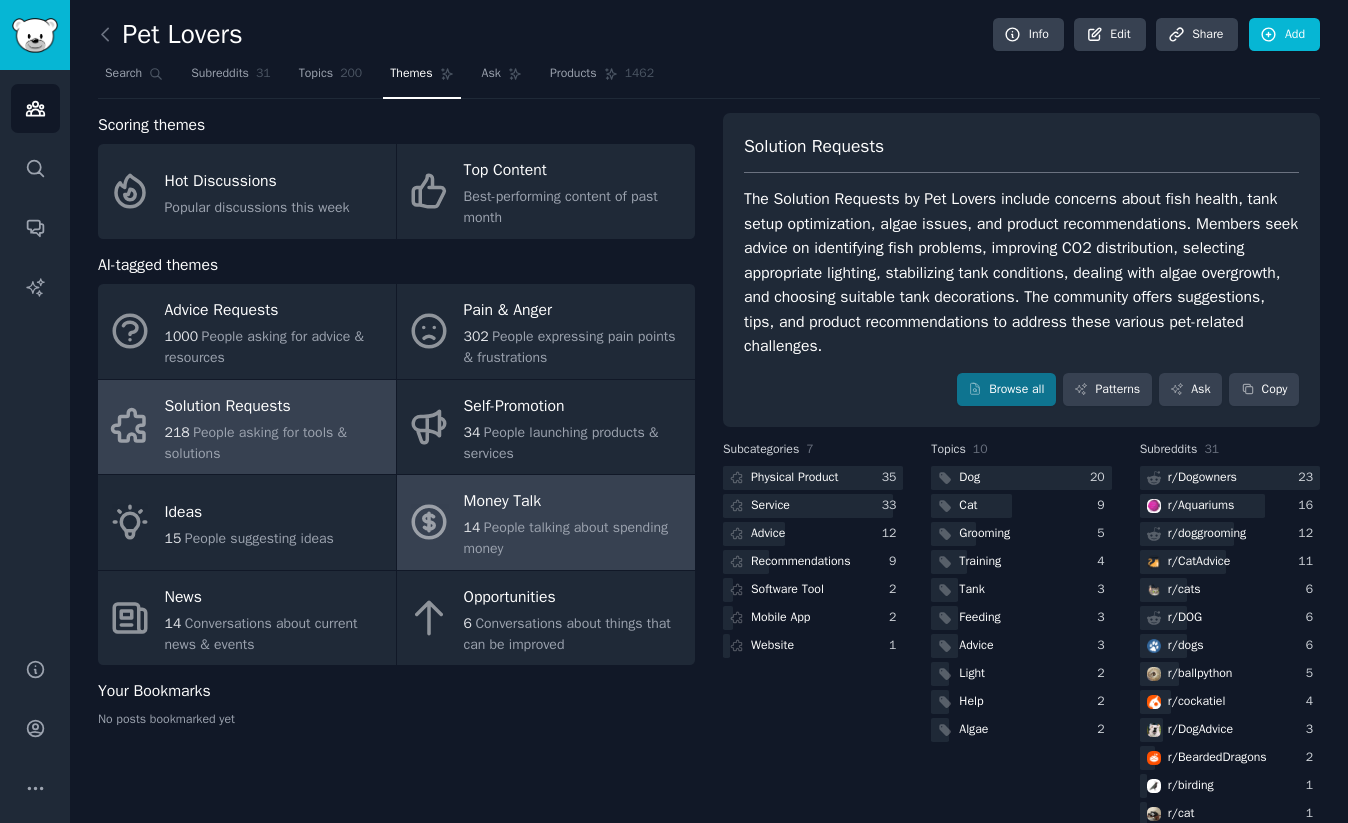 click on "Money Talk" at bounding box center (574, 502) 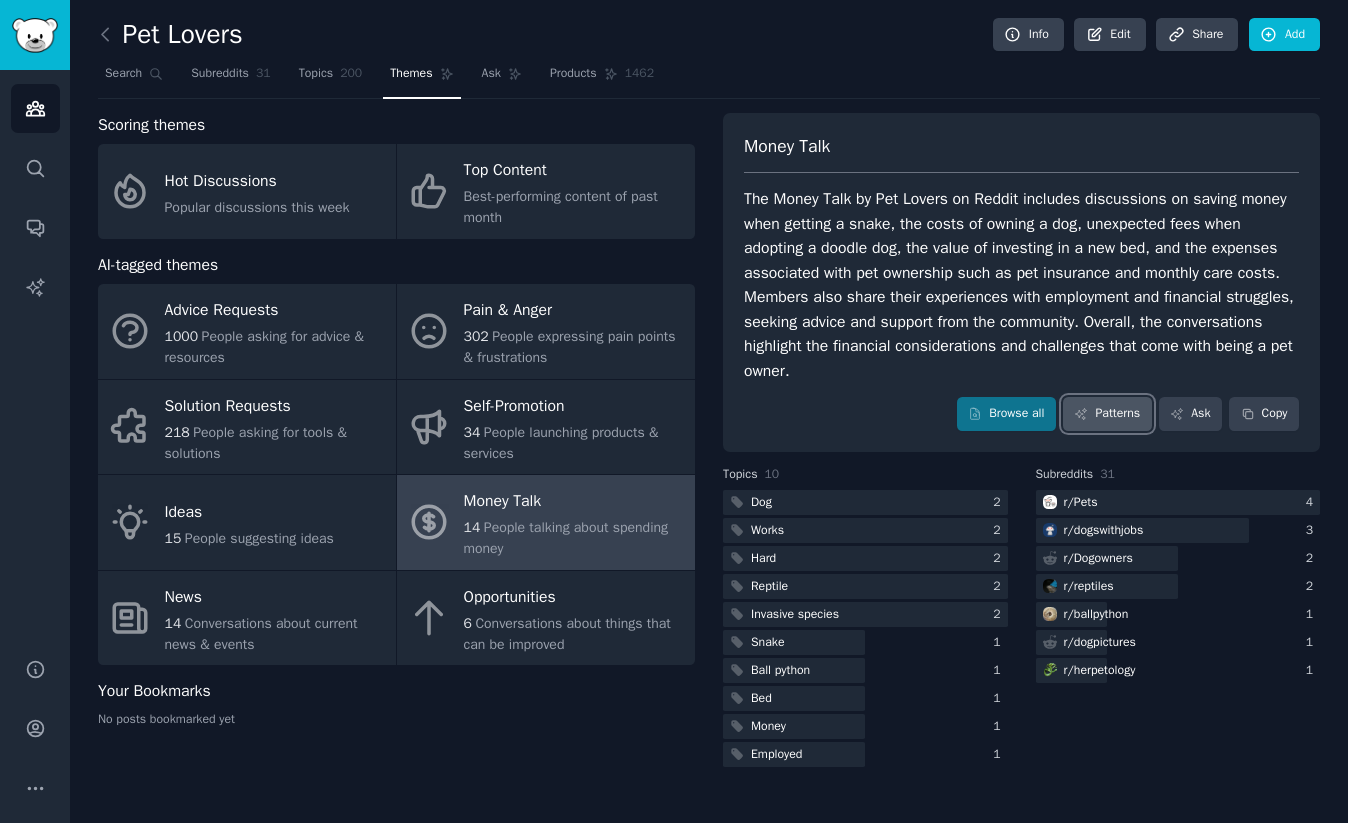 click on "Patterns" at bounding box center (1107, 414) 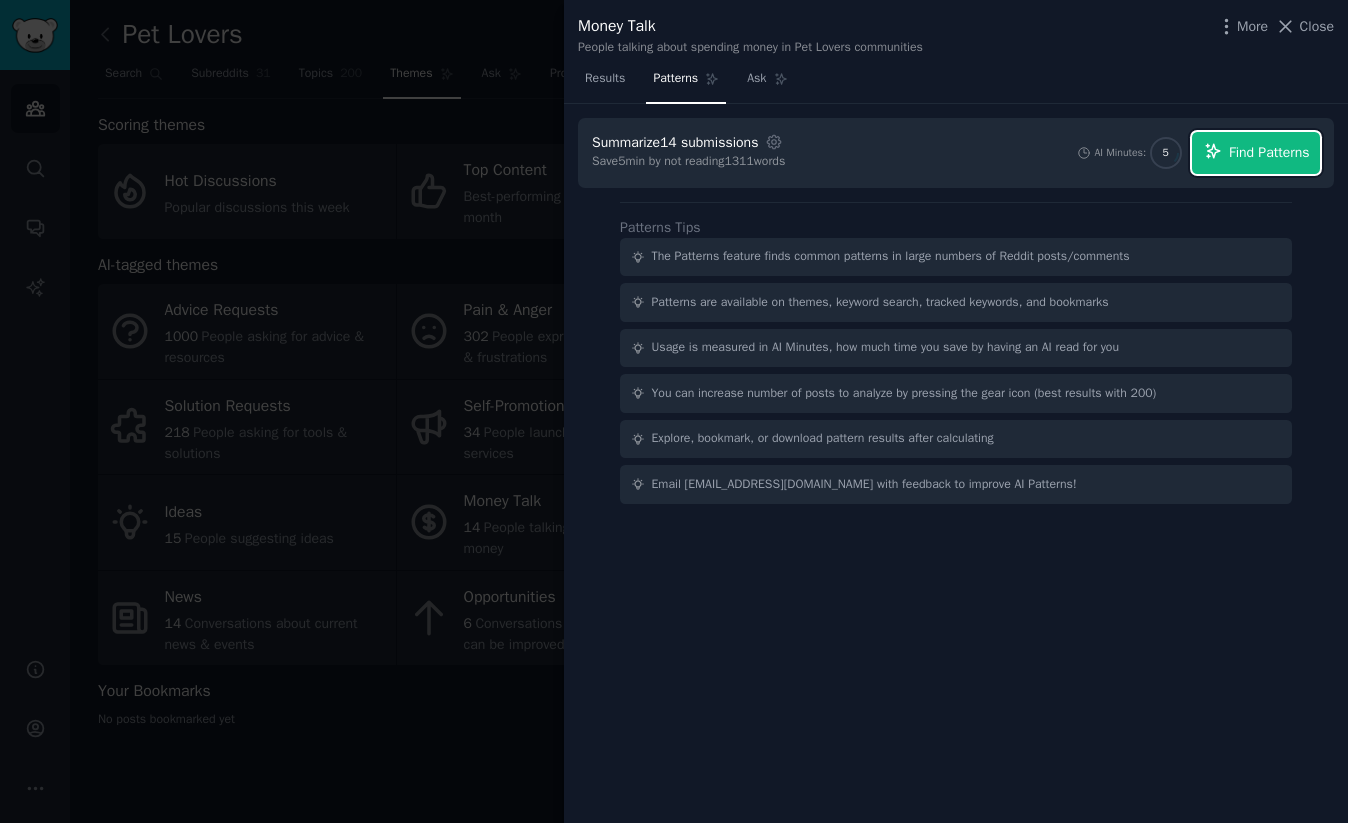 click on "Find Patterns" at bounding box center [1269, 152] 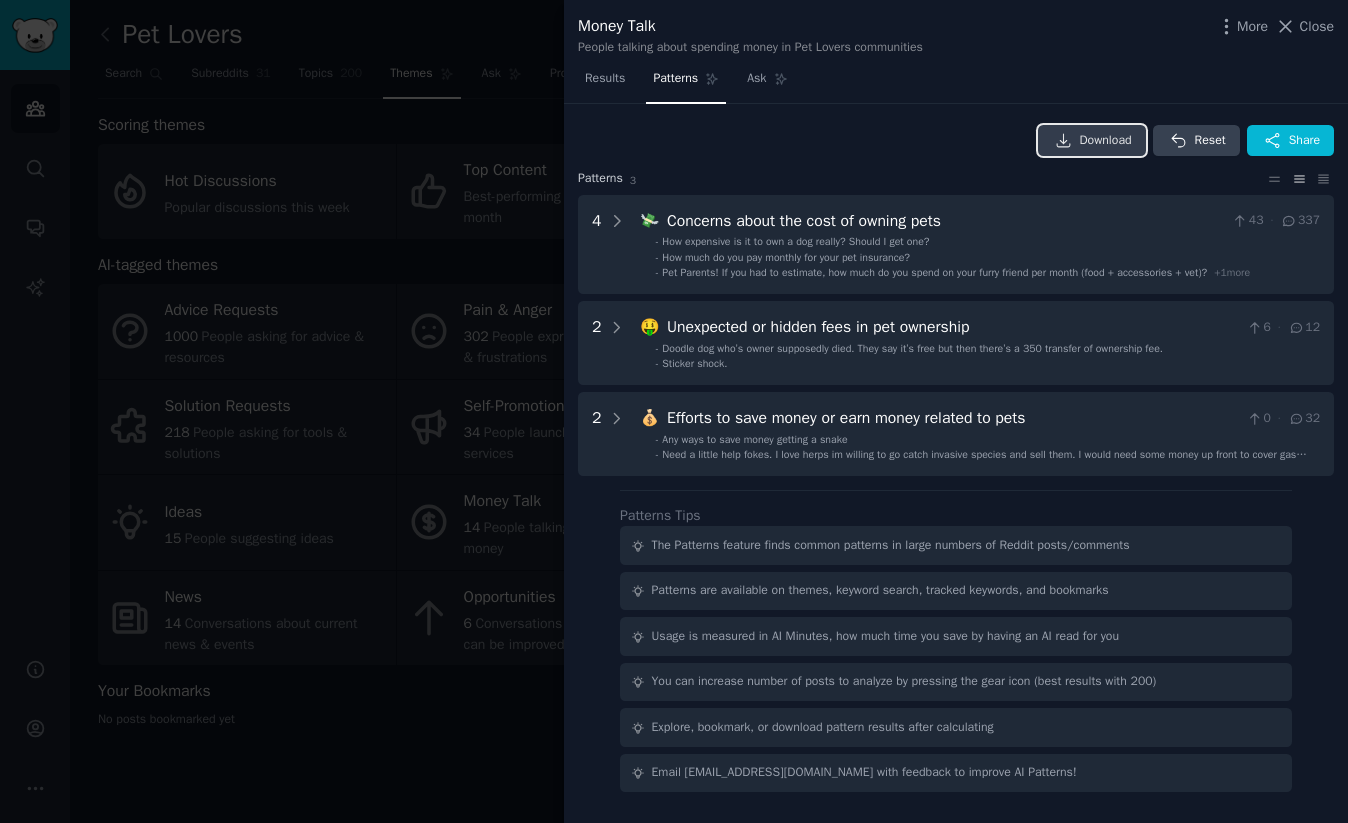 click on "Download" at bounding box center (1106, 141) 